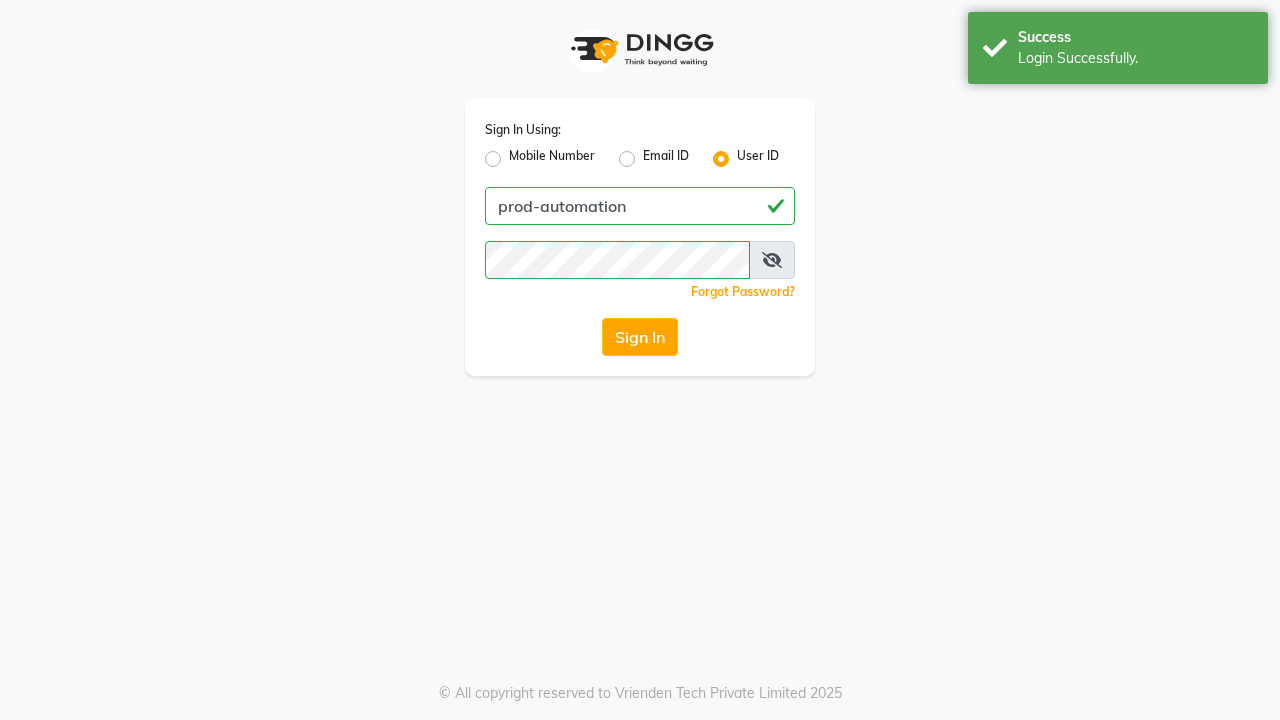 scroll, scrollTop: 0, scrollLeft: 0, axis: both 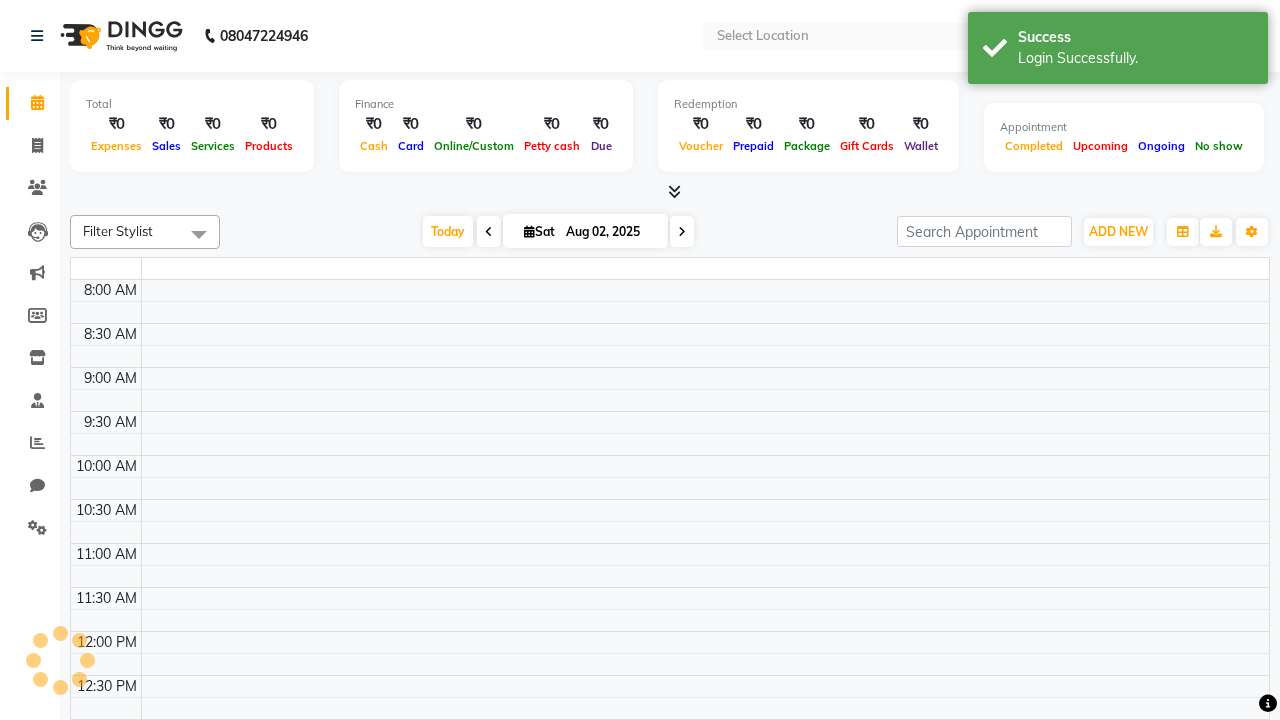 select on "en" 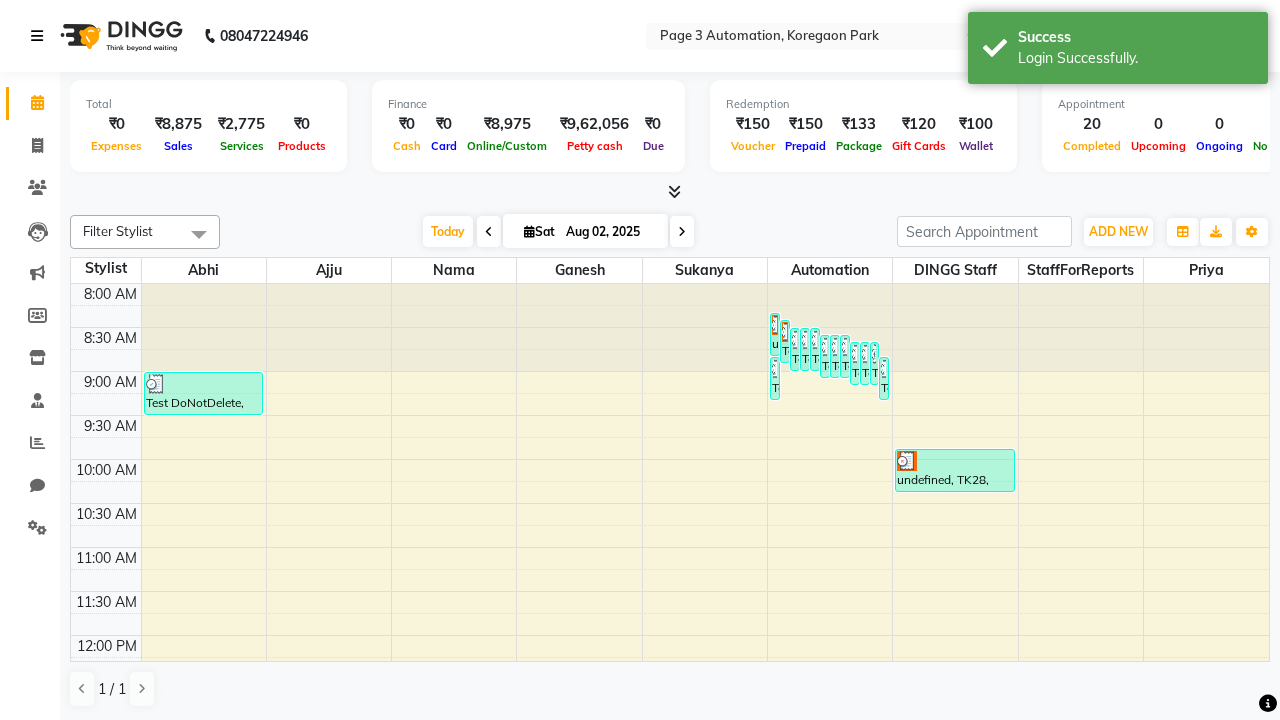 click at bounding box center (37, 36) 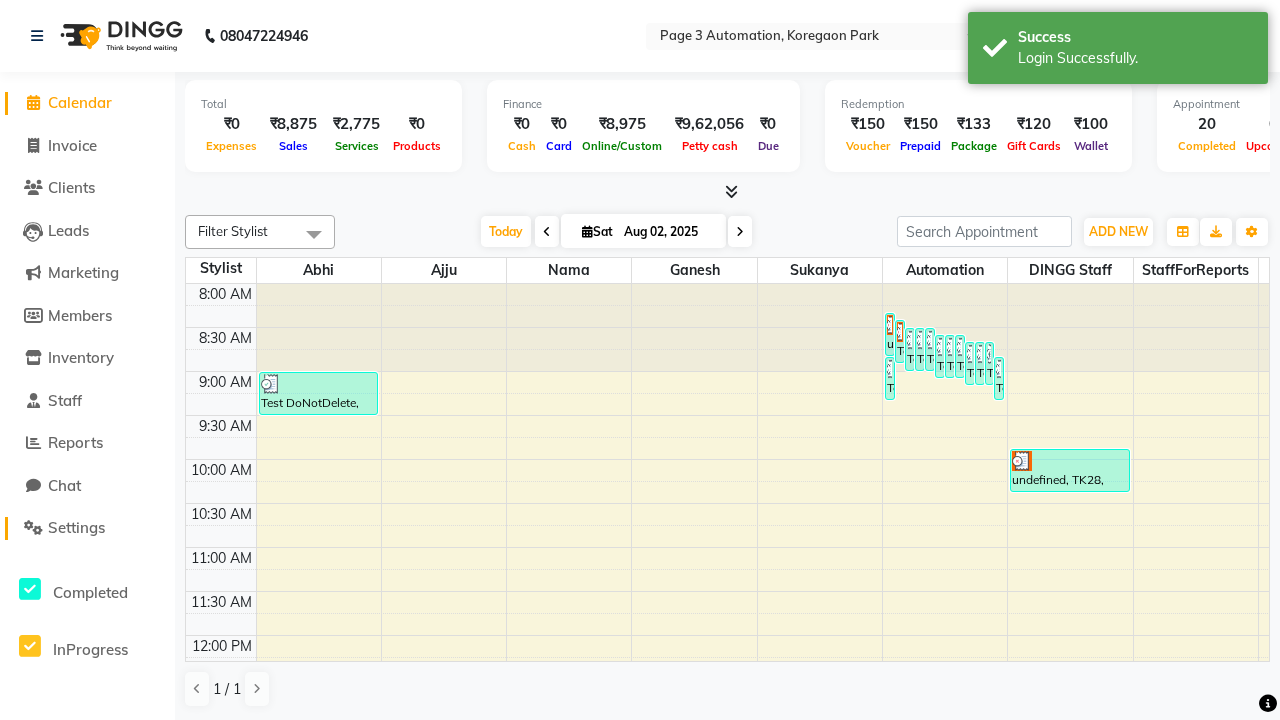 click on "Settings" 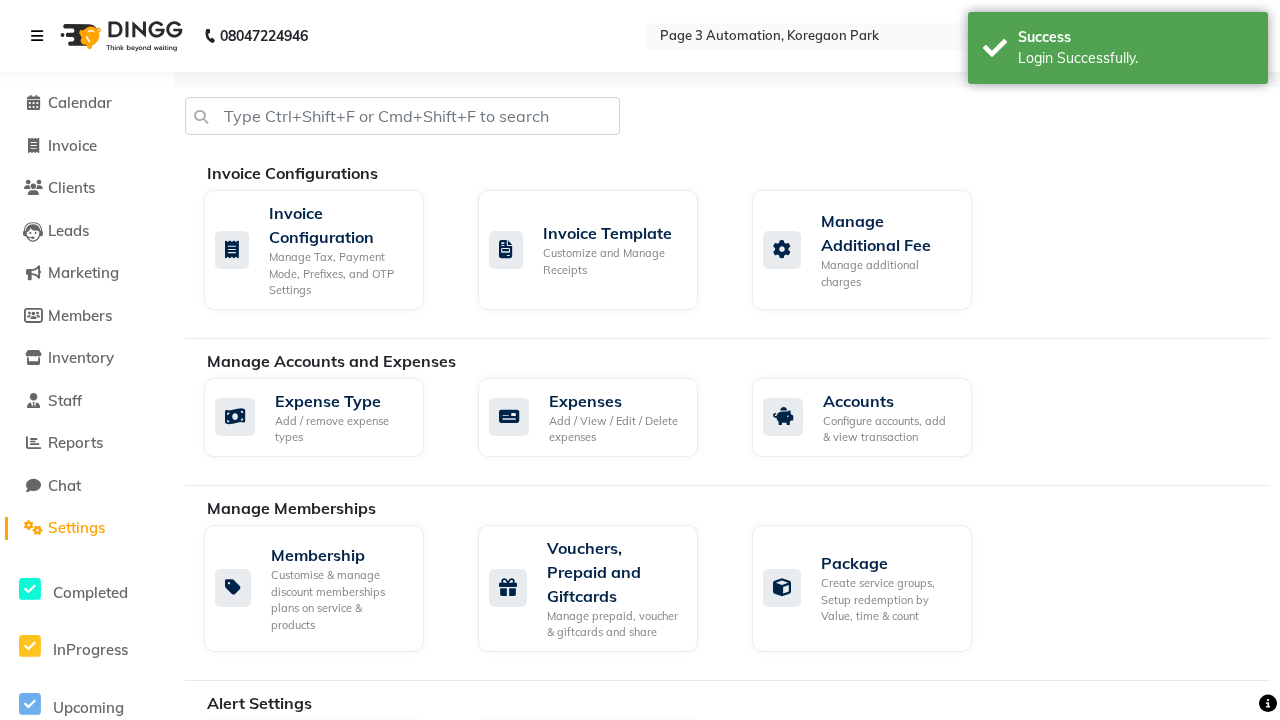 click at bounding box center (37, 36) 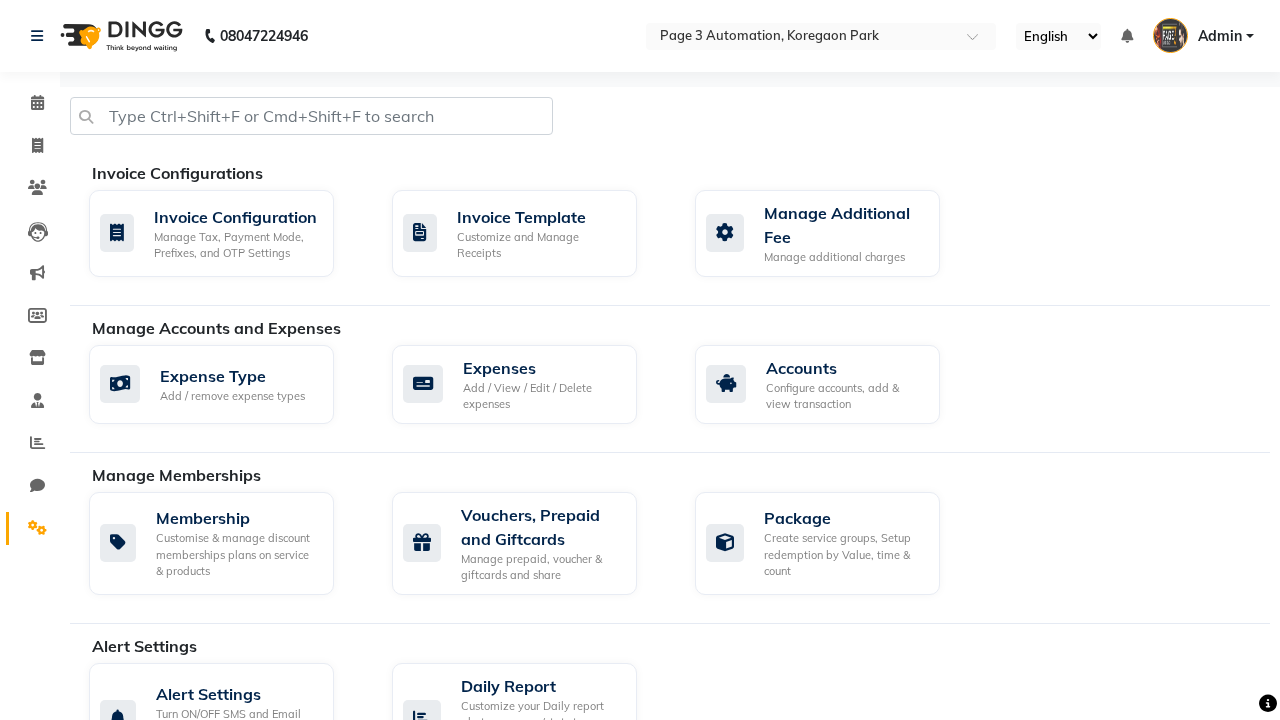 click 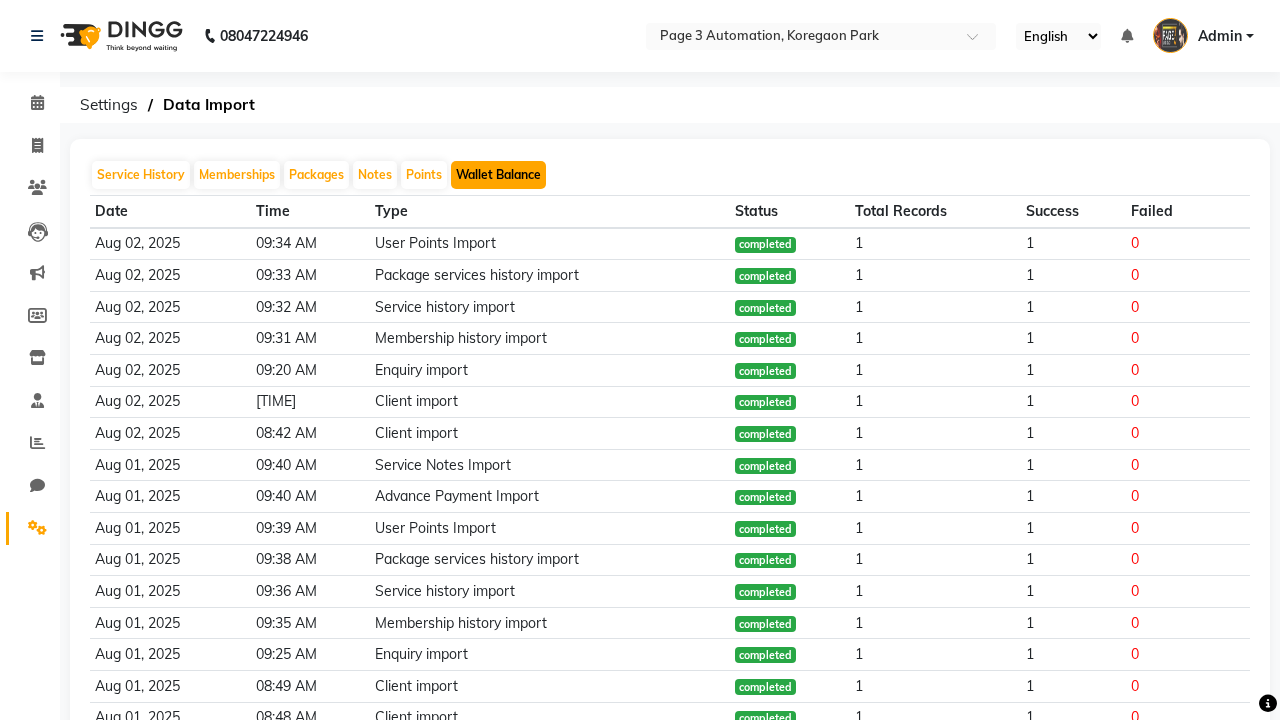 click on "Wallet Balance" 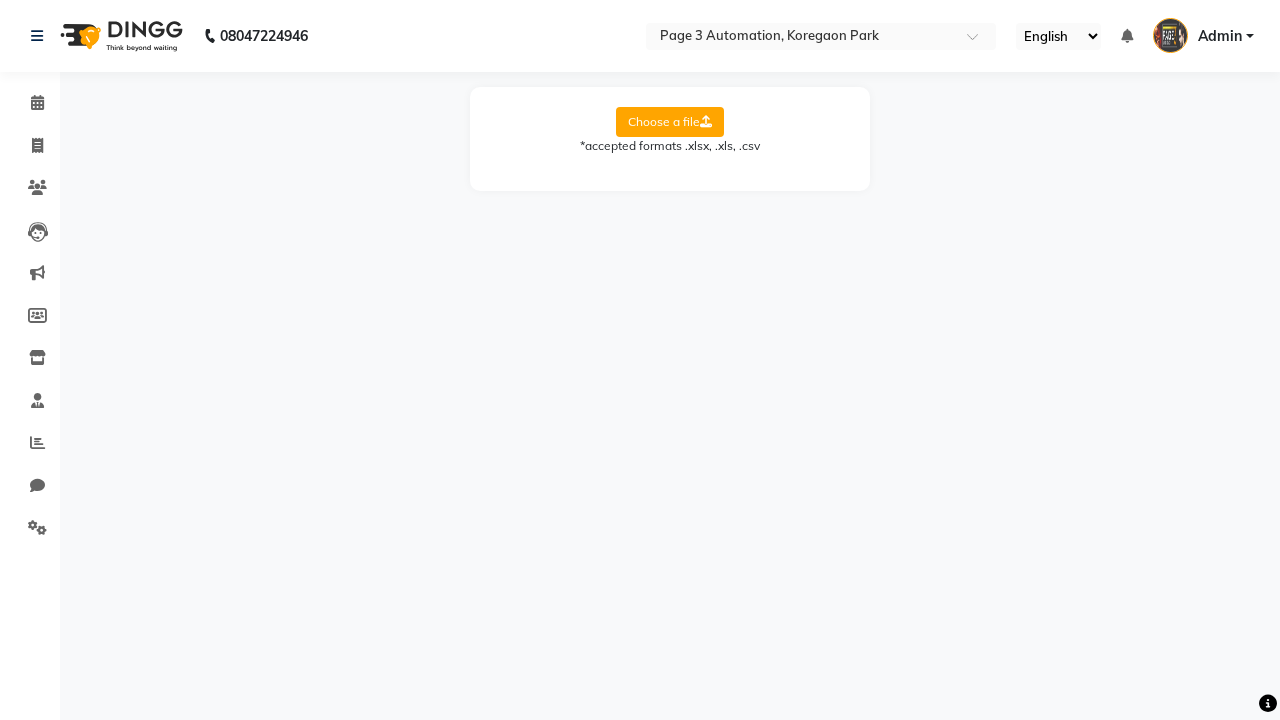 select on "Sheet1" 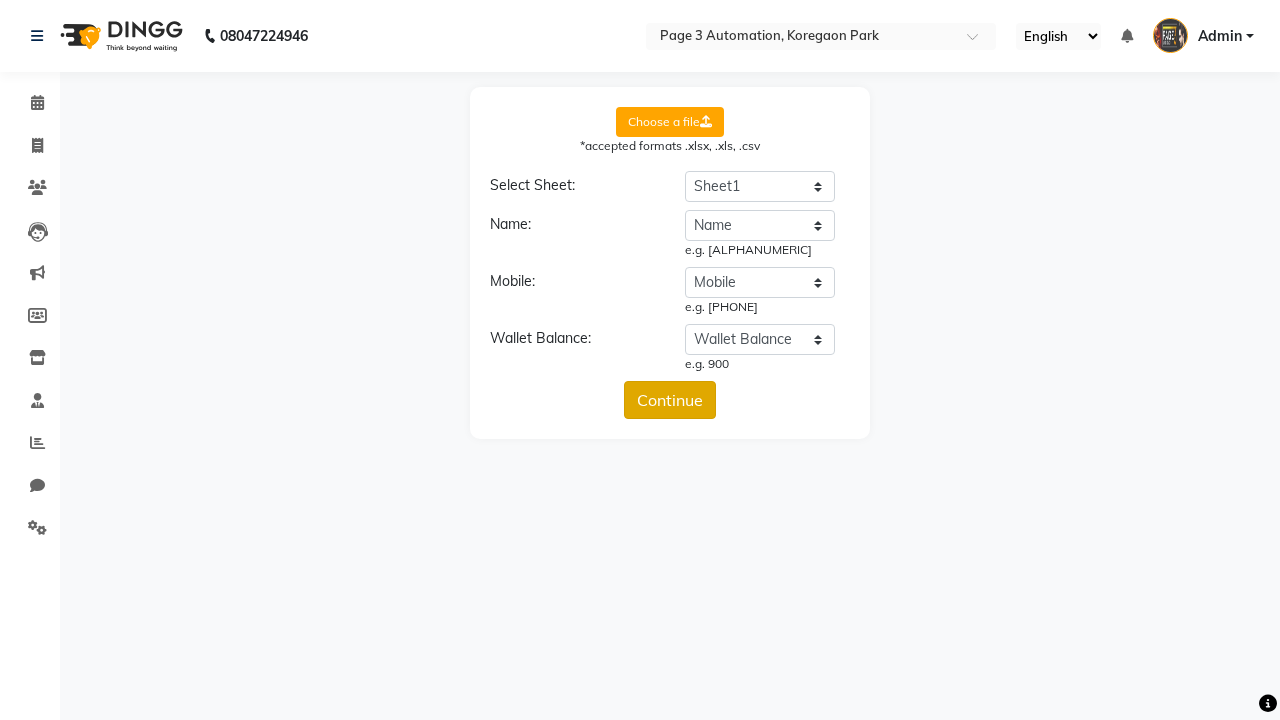 click on "Continue" 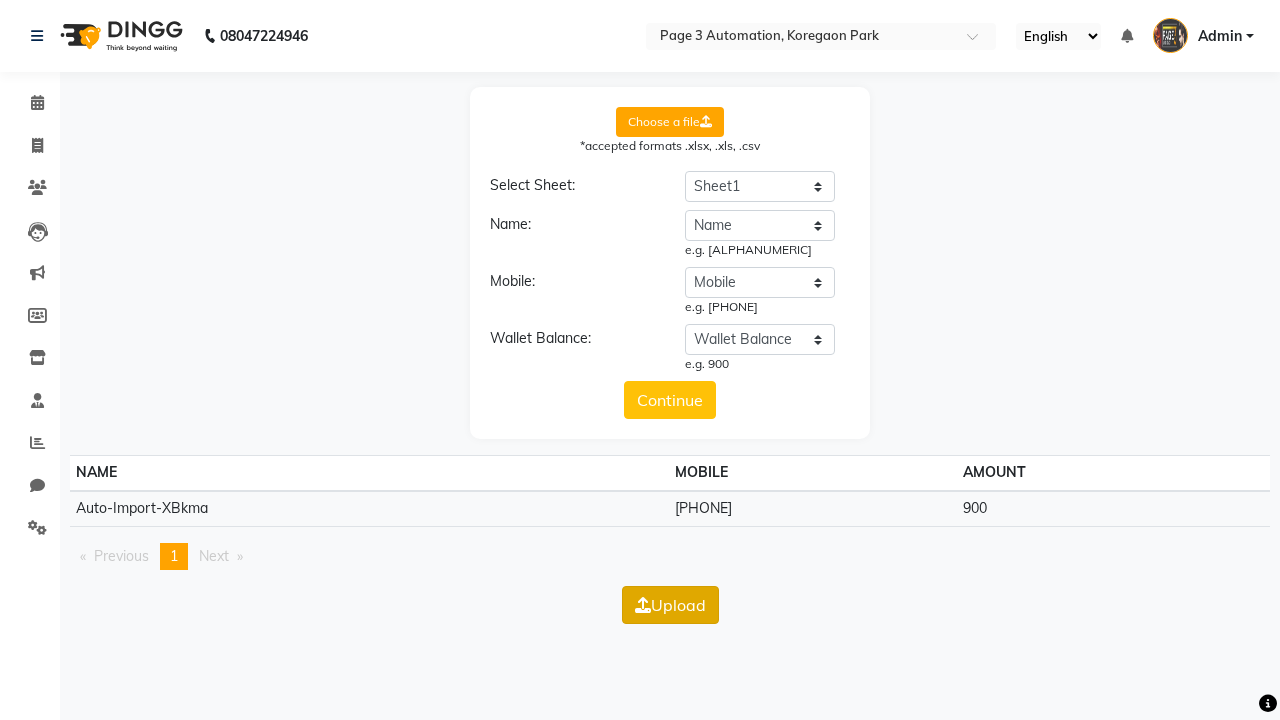 click on "Upload" 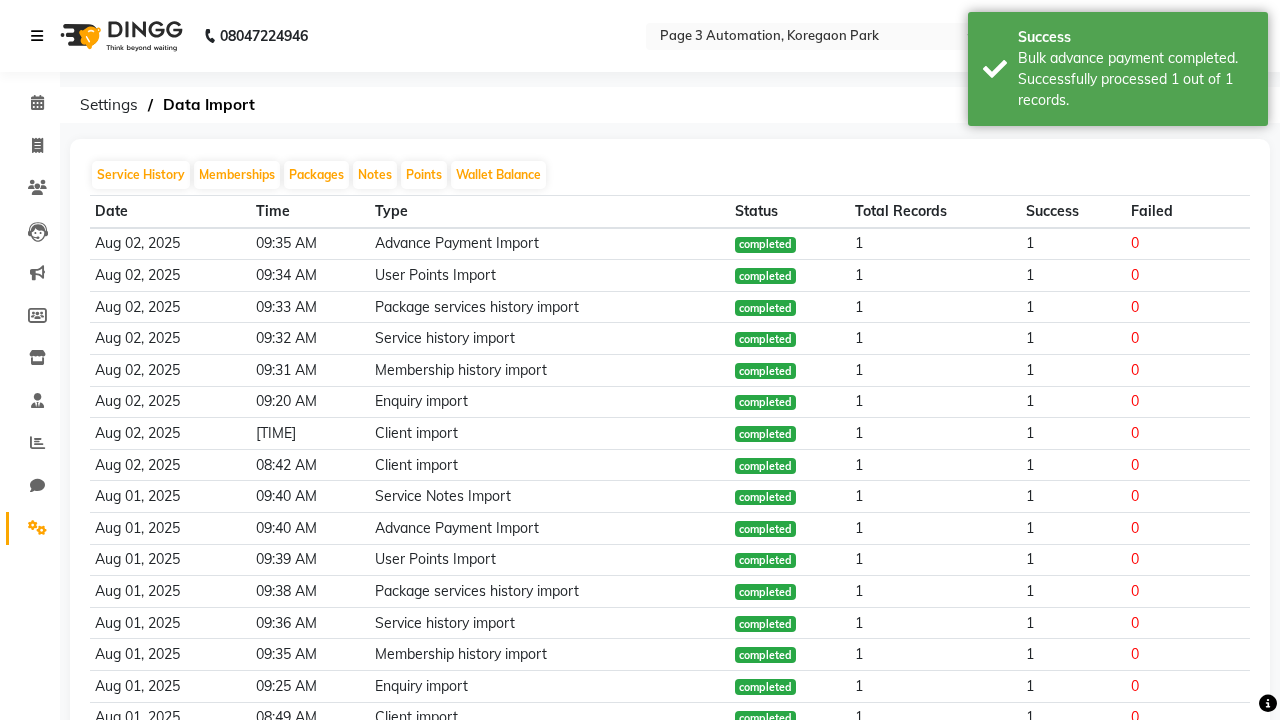 click on "Bulk advance payment completed. Successfully processed 1 out of 1 records." at bounding box center [1135, 79] 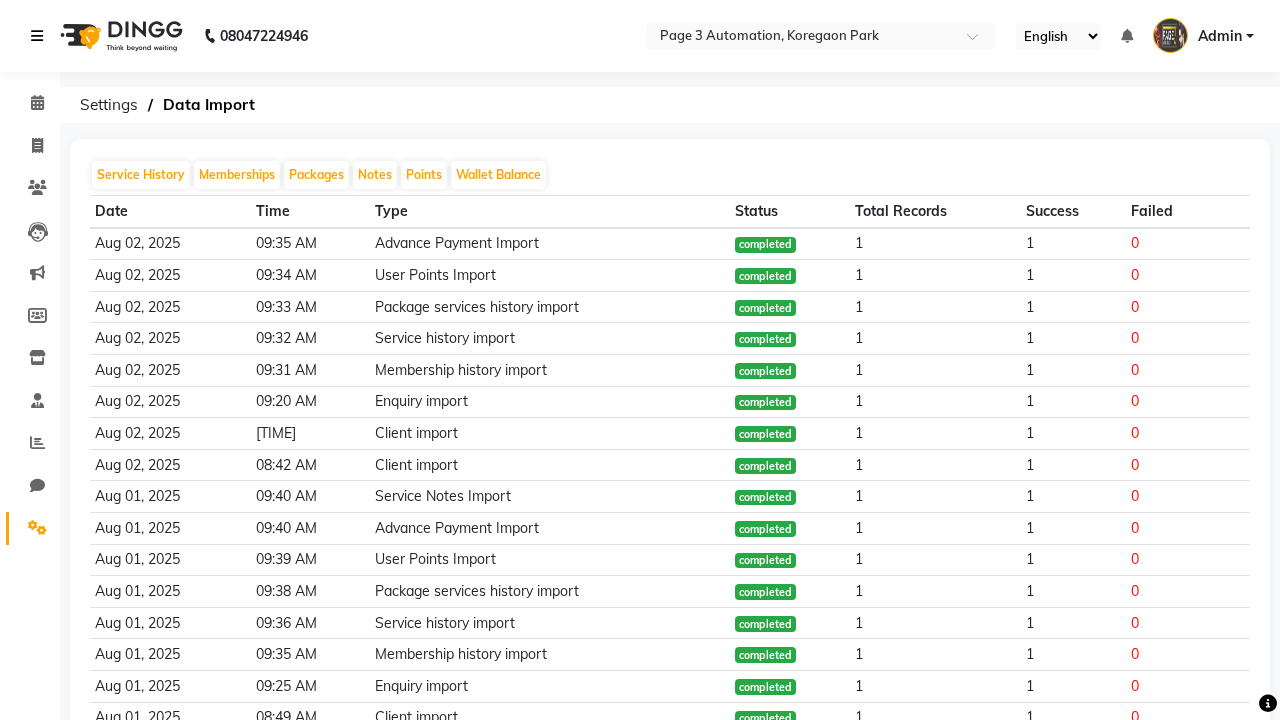 click at bounding box center (37, 36) 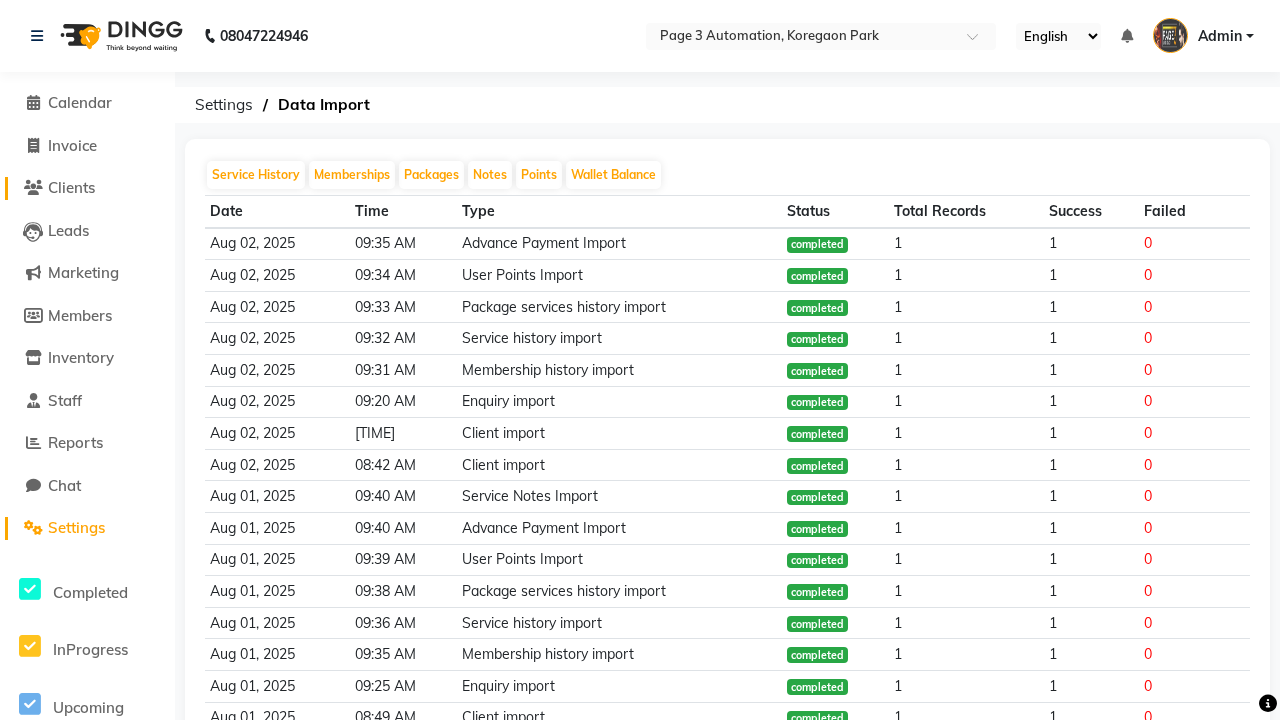 click on "Clients" 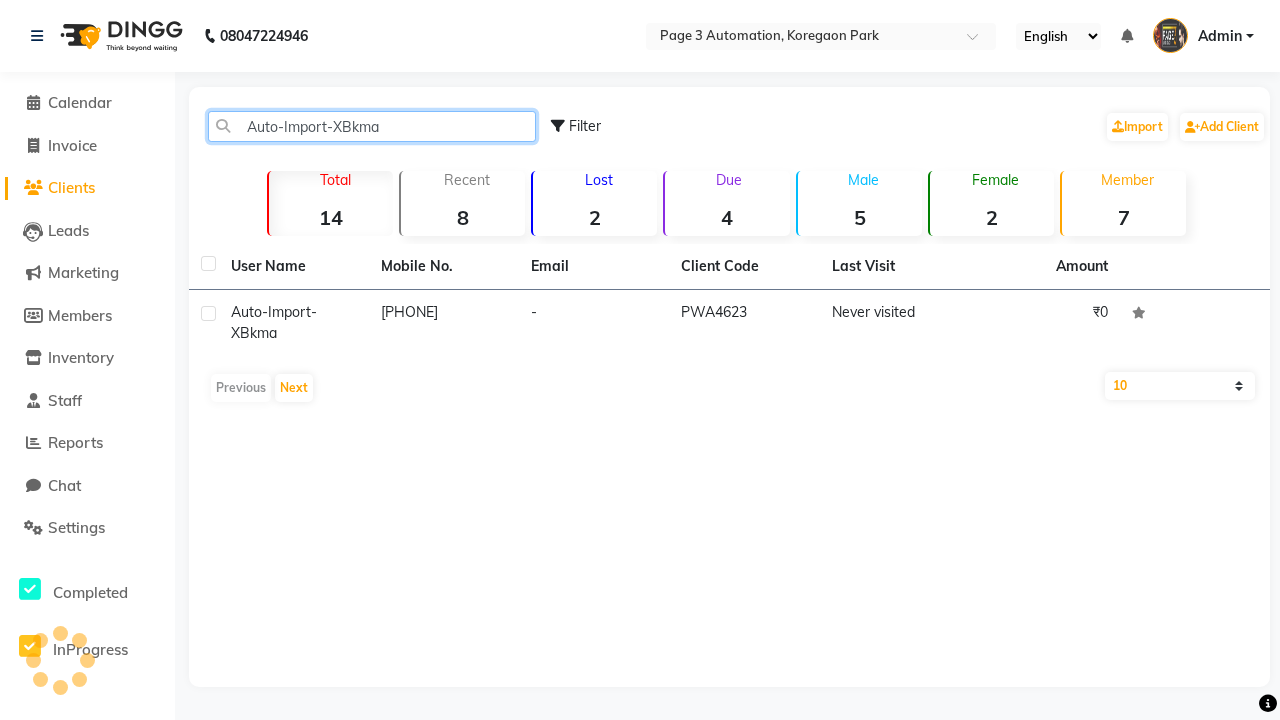 type on "Auto-Import-XBkma" 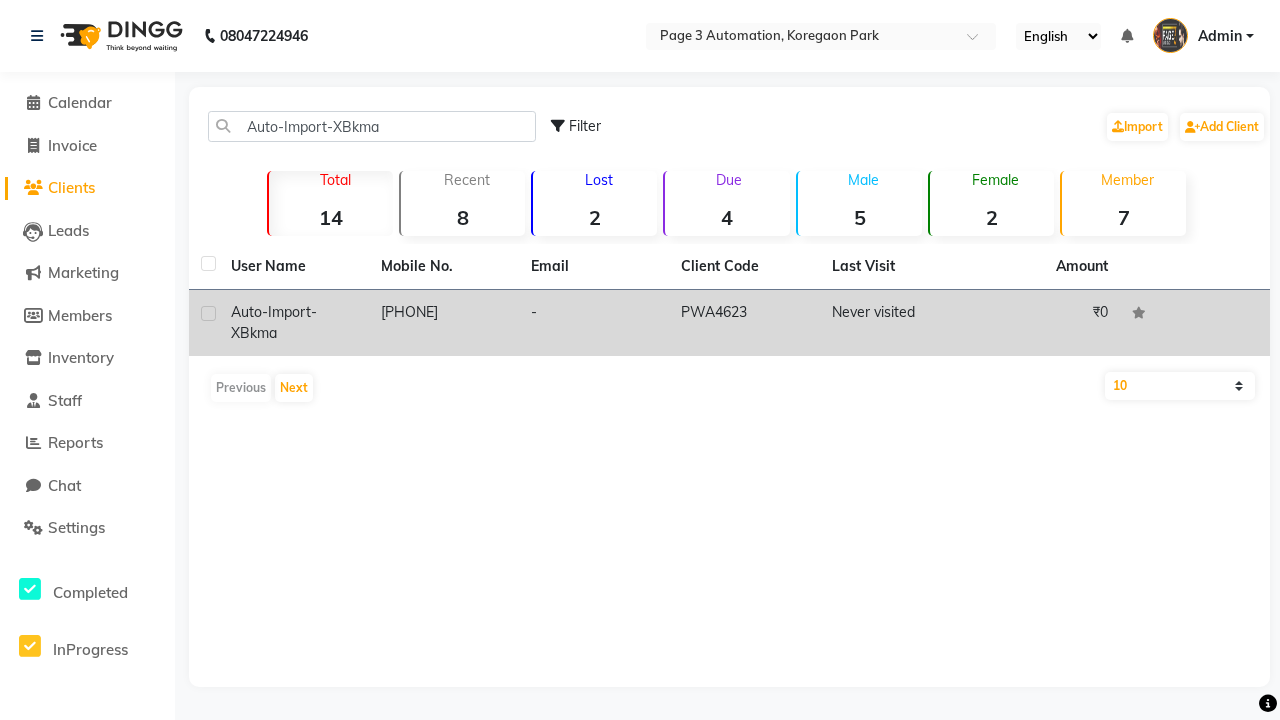 click on "PWA4623" 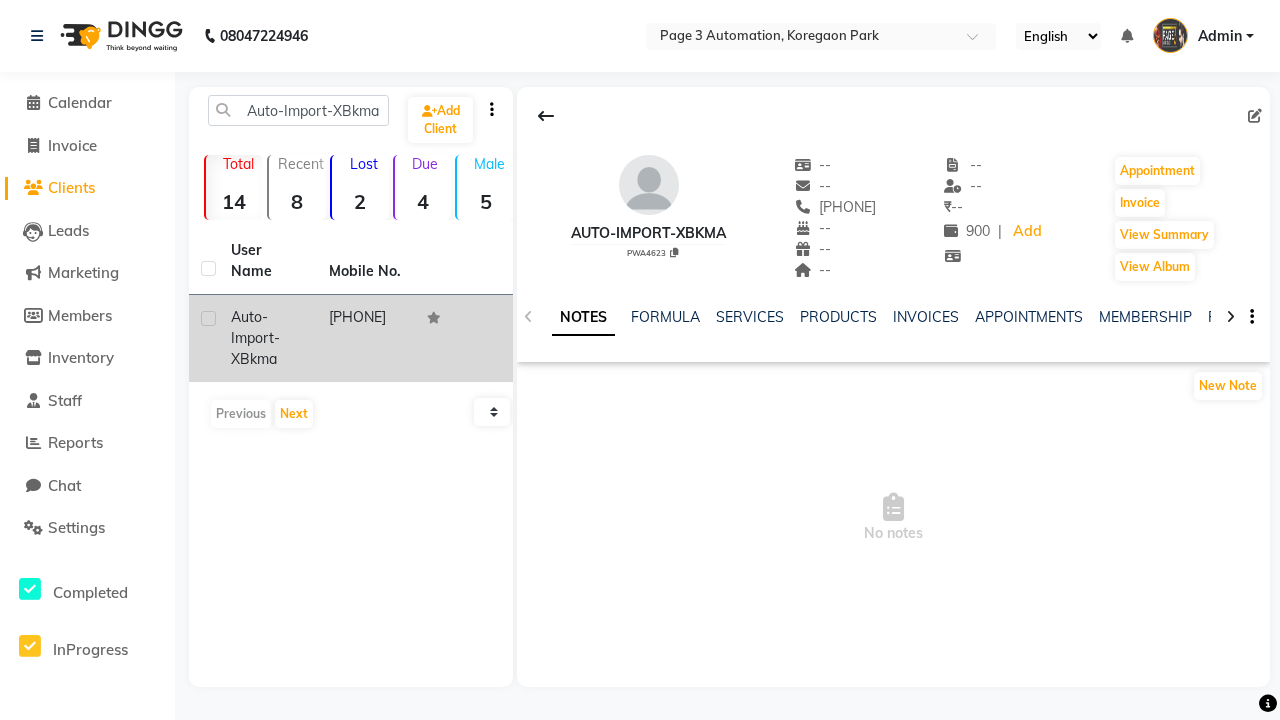 click on "WALLET" 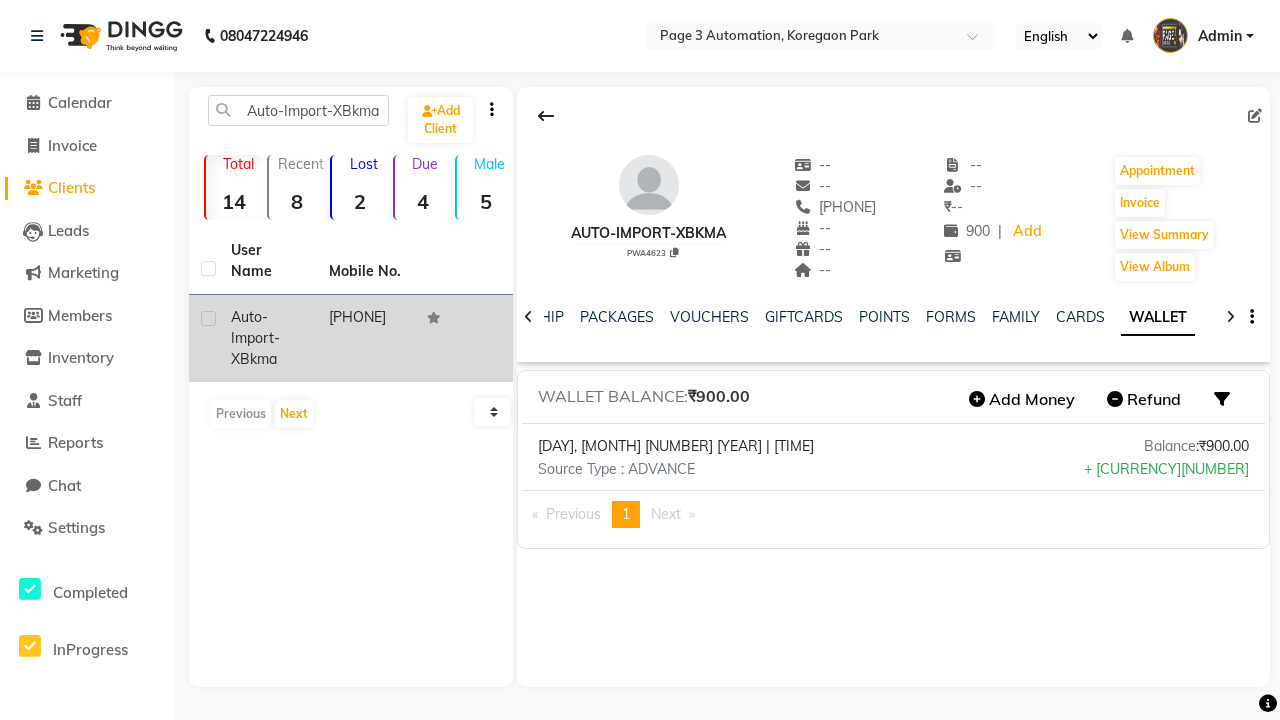 scroll, scrollTop: 0, scrollLeft: 407, axis: horizontal 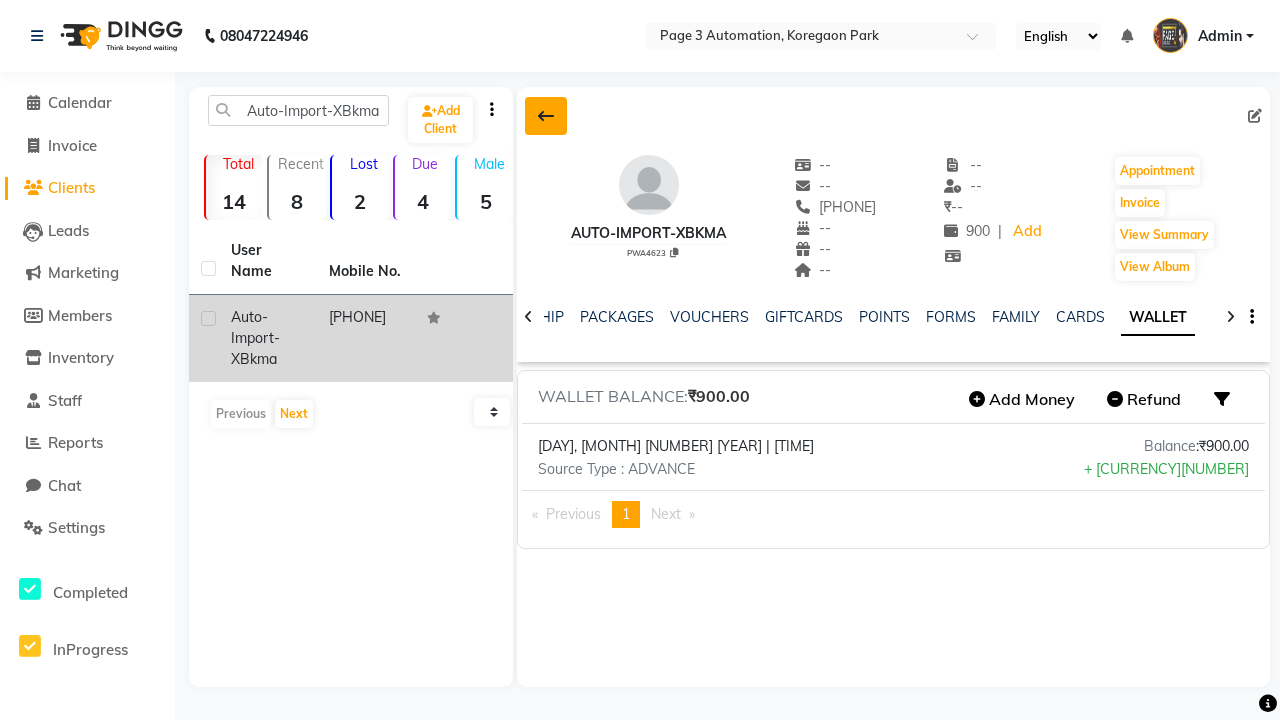 click 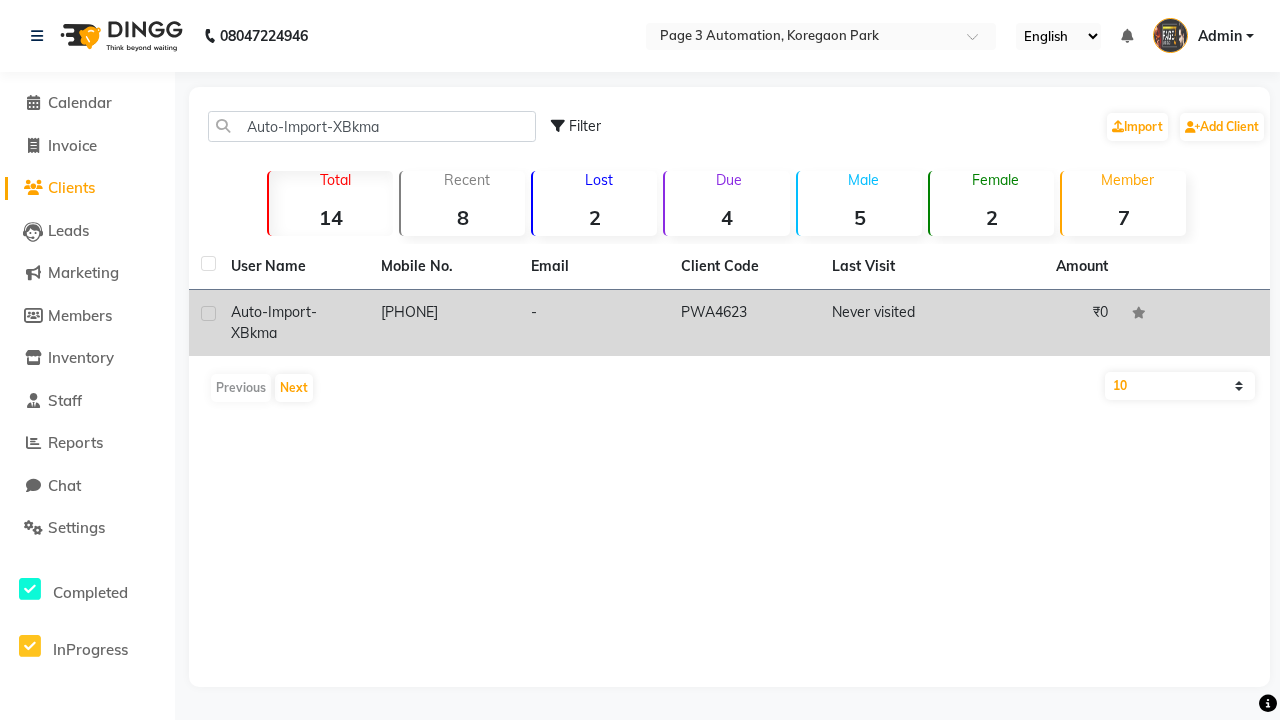 click 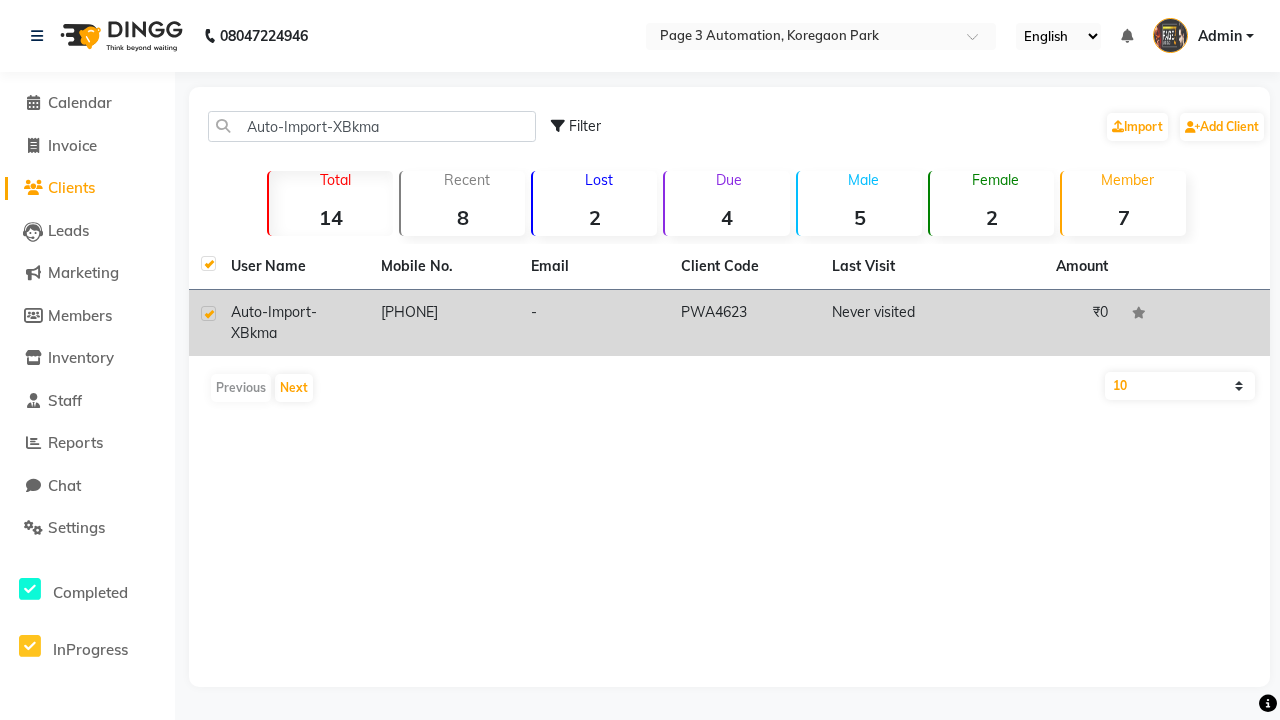 checkbox on "true" 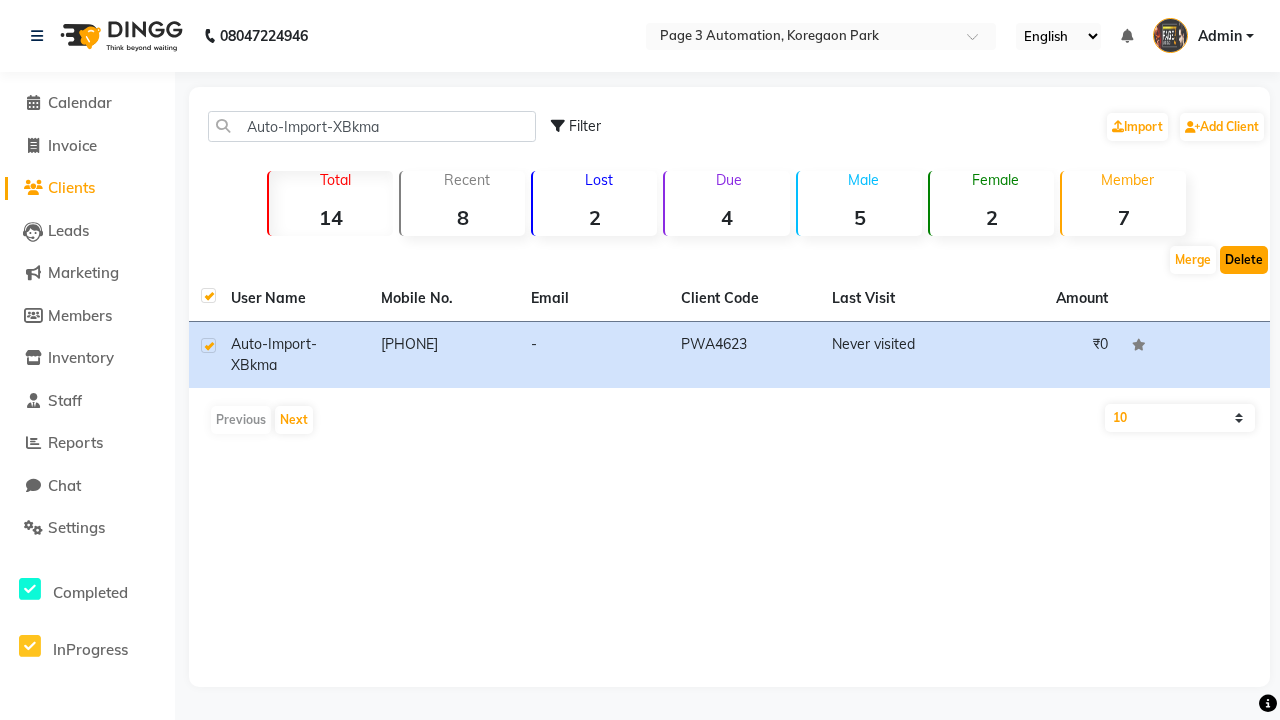 click on "Delete" 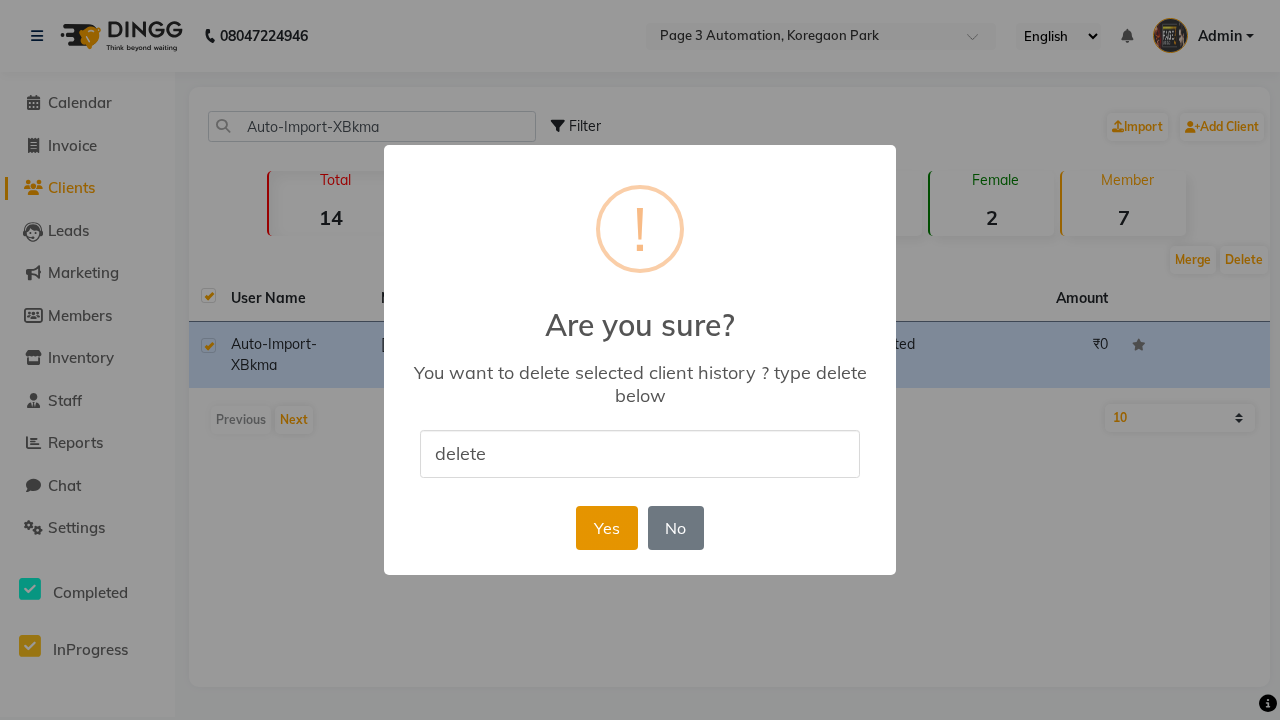 type on "delete" 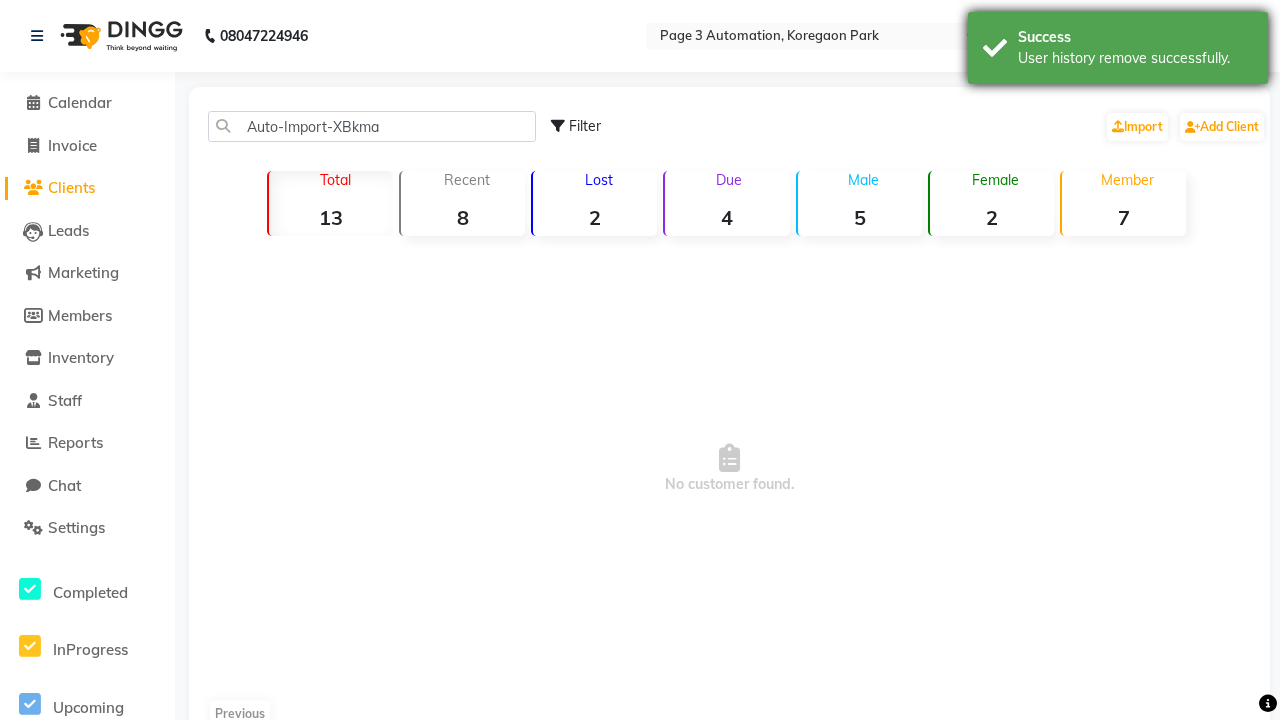 click on "User history remove successfully." at bounding box center [1135, 58] 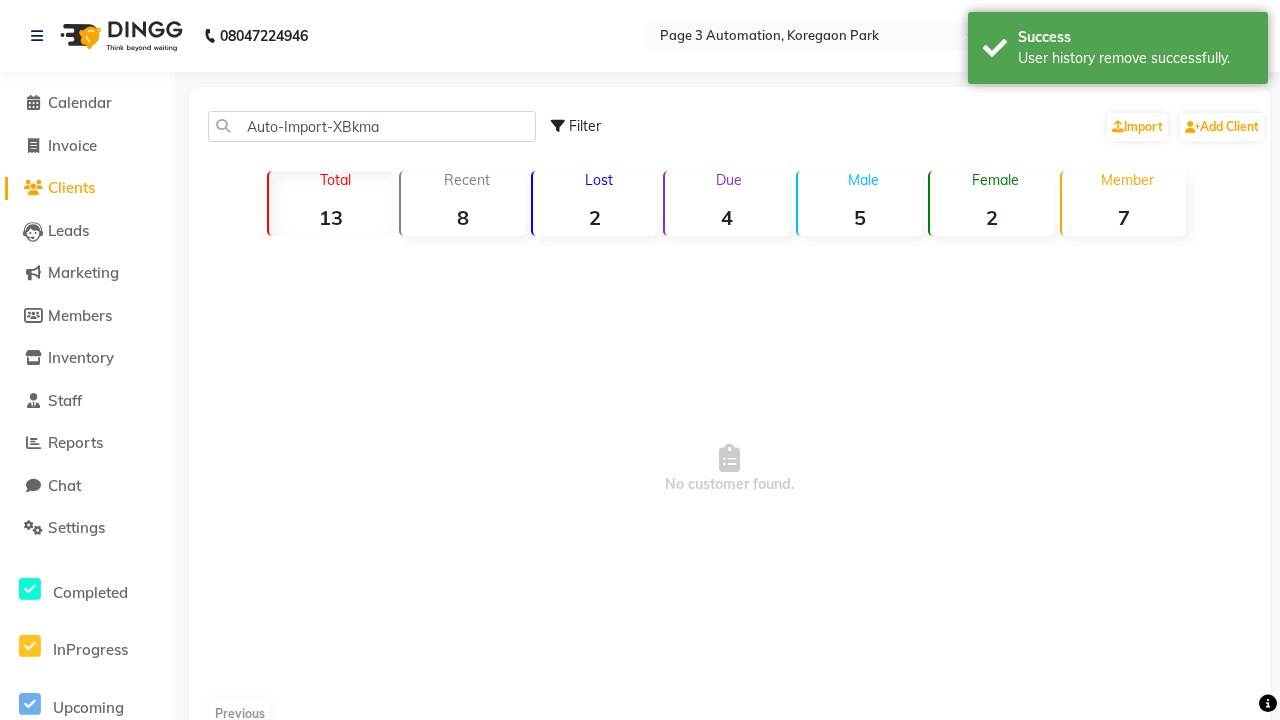 click on "Admin" at bounding box center [1220, 36] 